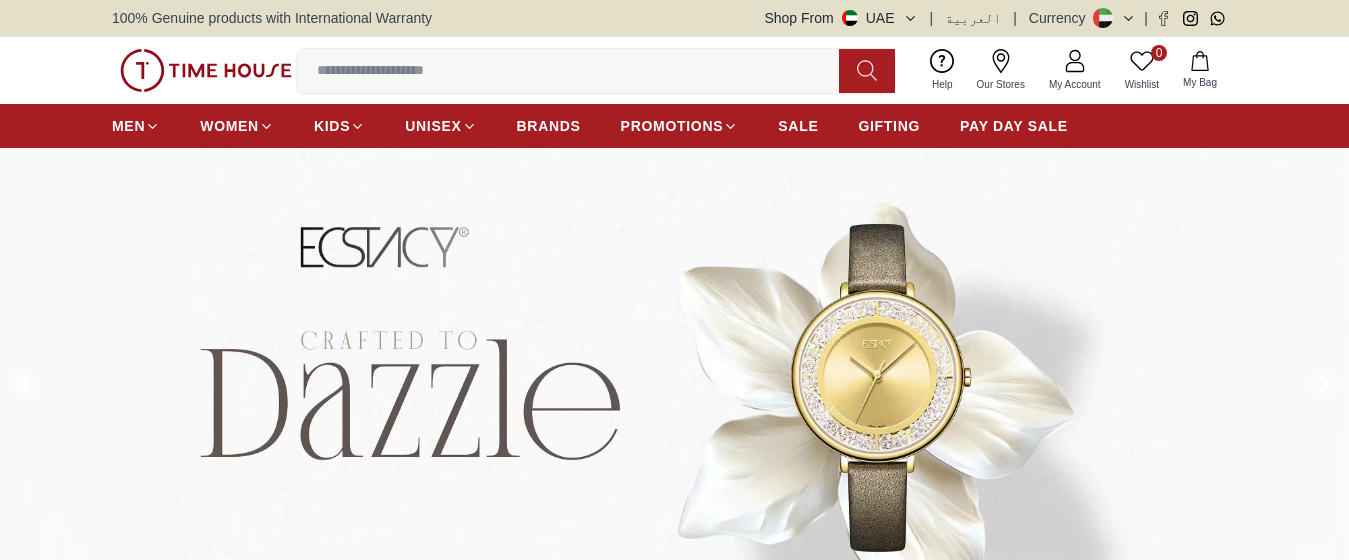 scroll, scrollTop: 0, scrollLeft: 0, axis: both 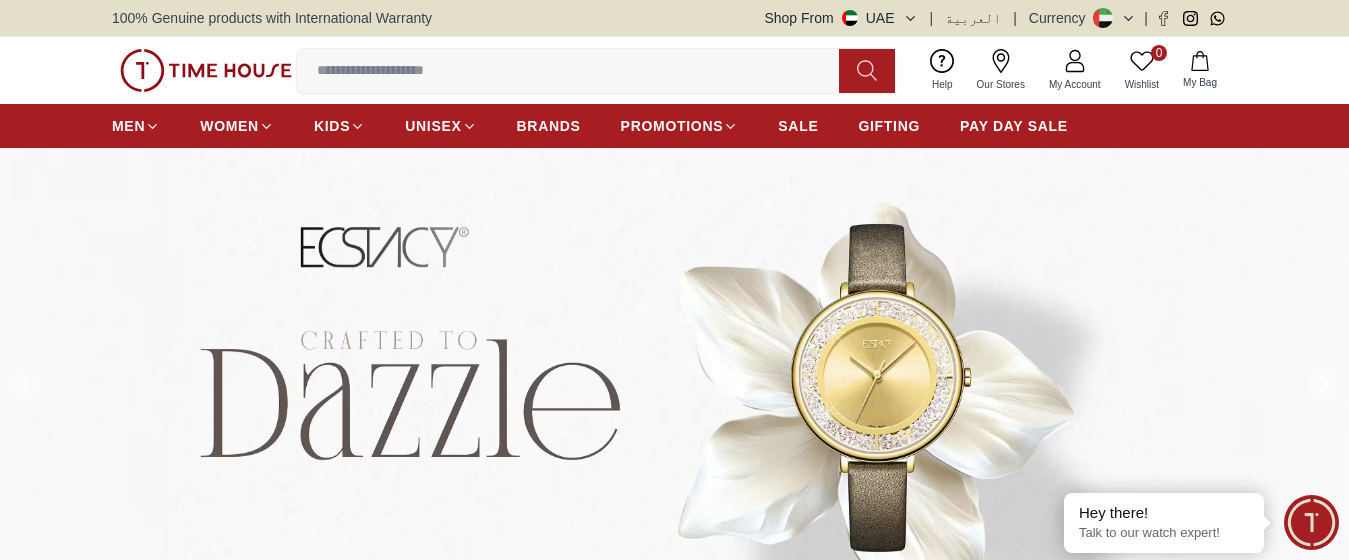 click at bounding box center (576, 71) 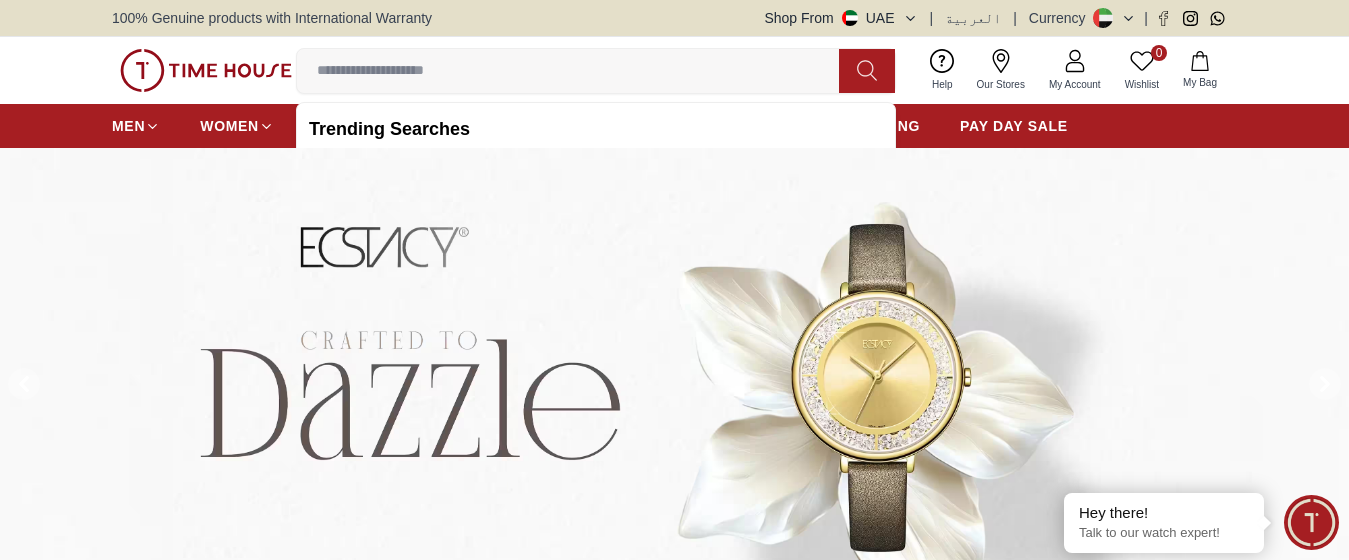paste on "********" 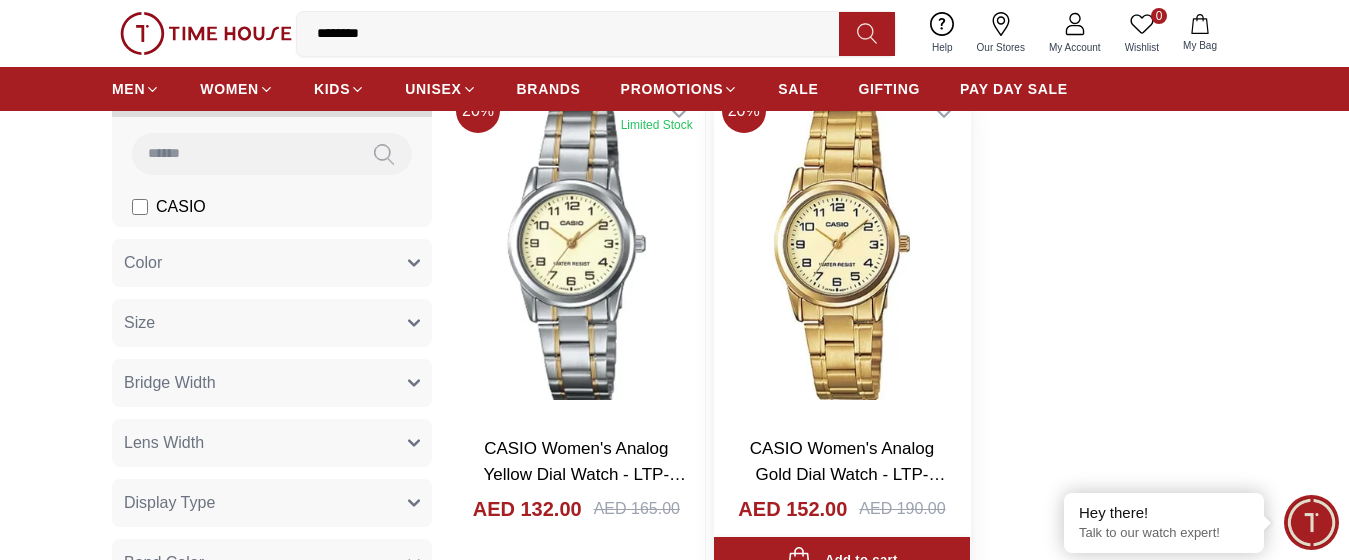 scroll, scrollTop: 200, scrollLeft: 0, axis: vertical 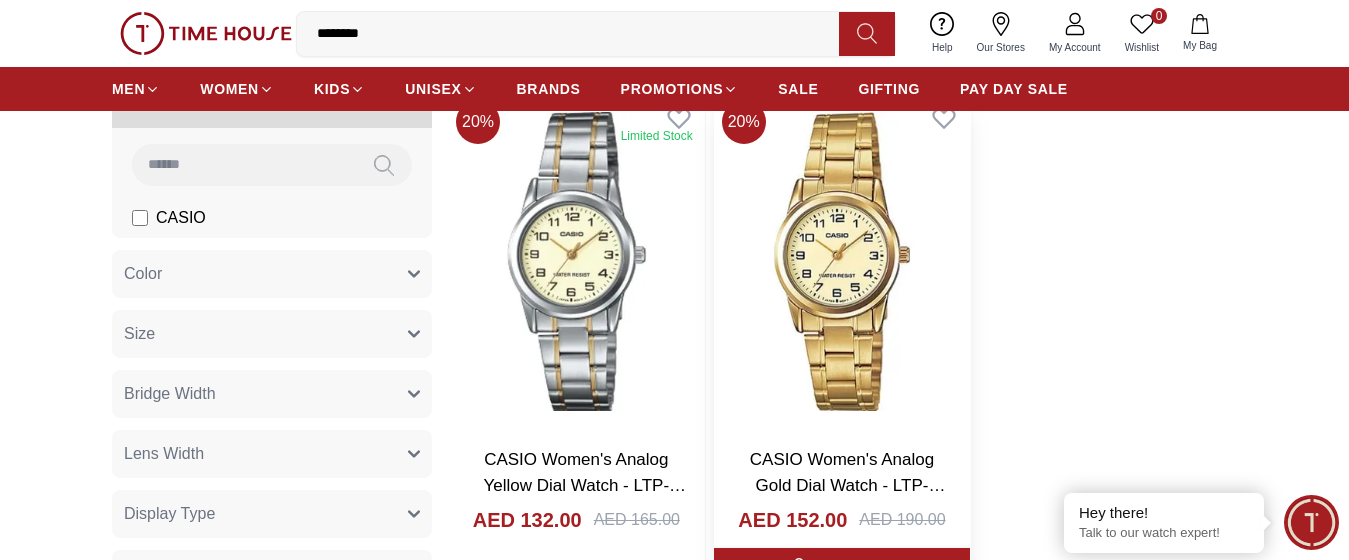 click at bounding box center [842, 261] 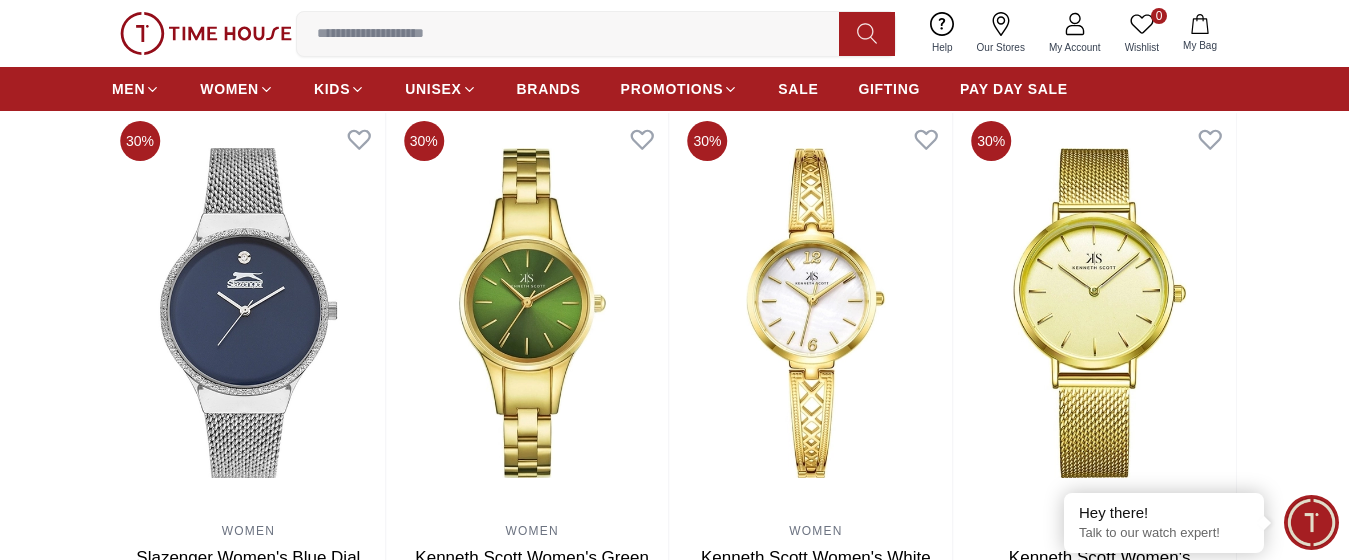 scroll, scrollTop: 1400, scrollLeft: 0, axis: vertical 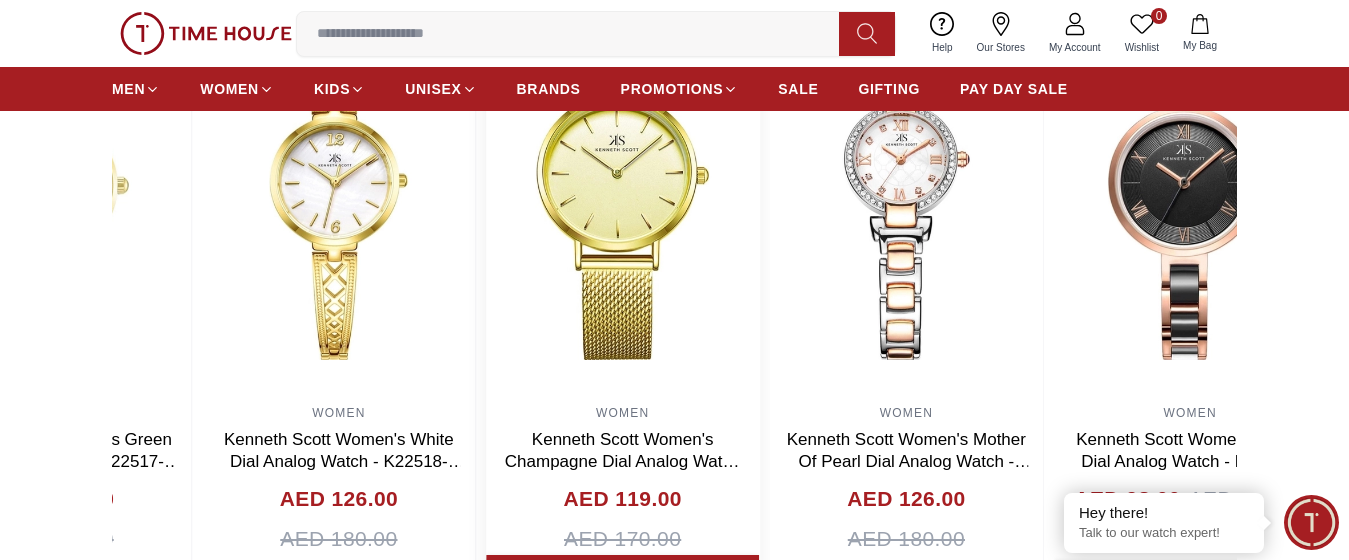 click at bounding box center (622, 195) 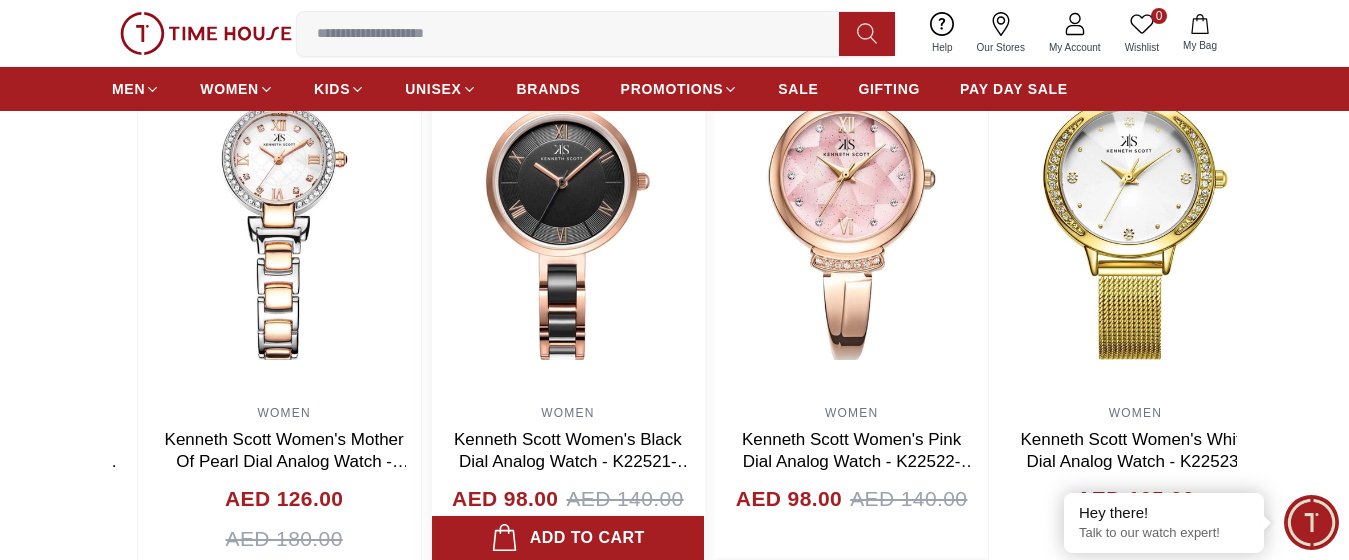 click at bounding box center [568, 195] 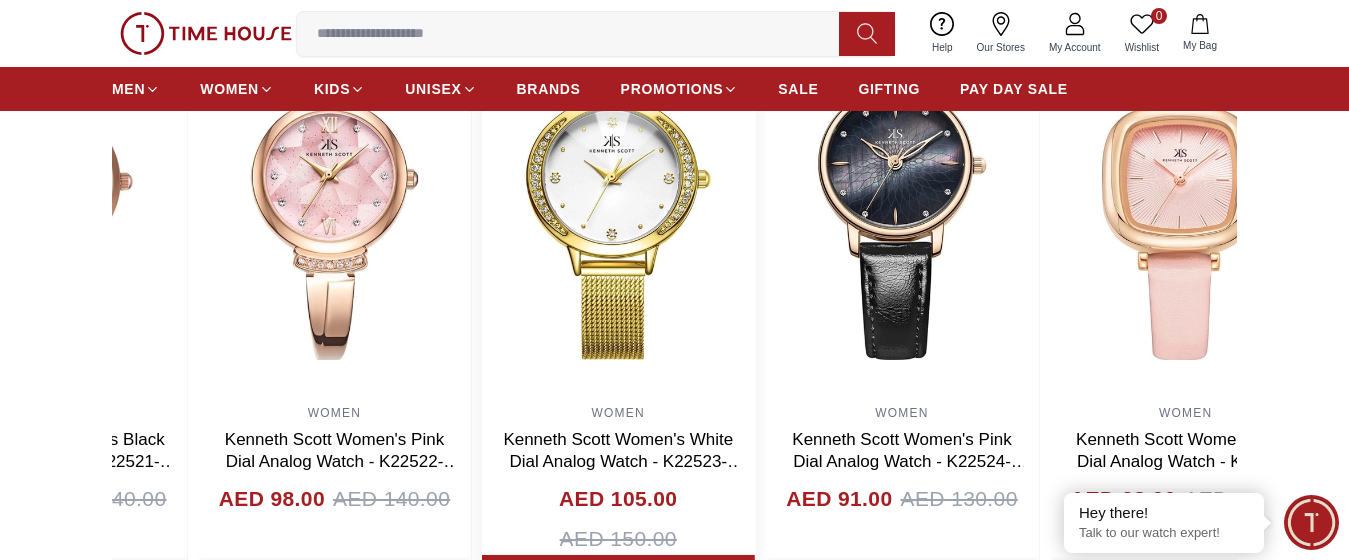 click at bounding box center (618, 195) 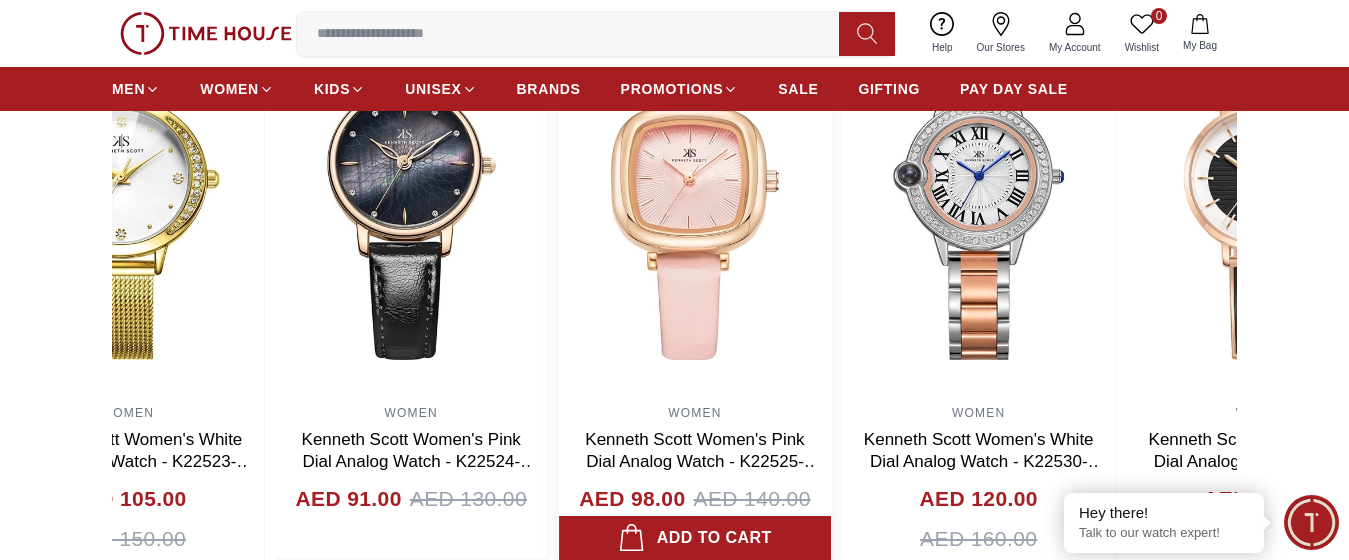 click at bounding box center (695, 195) 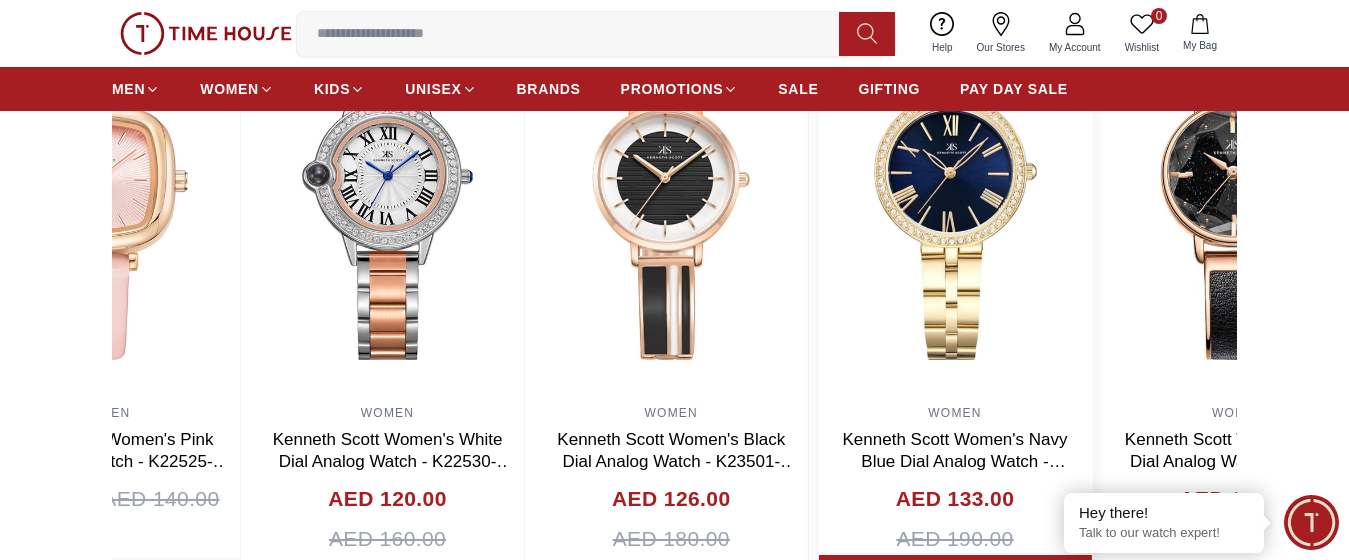 click at bounding box center (955, 195) 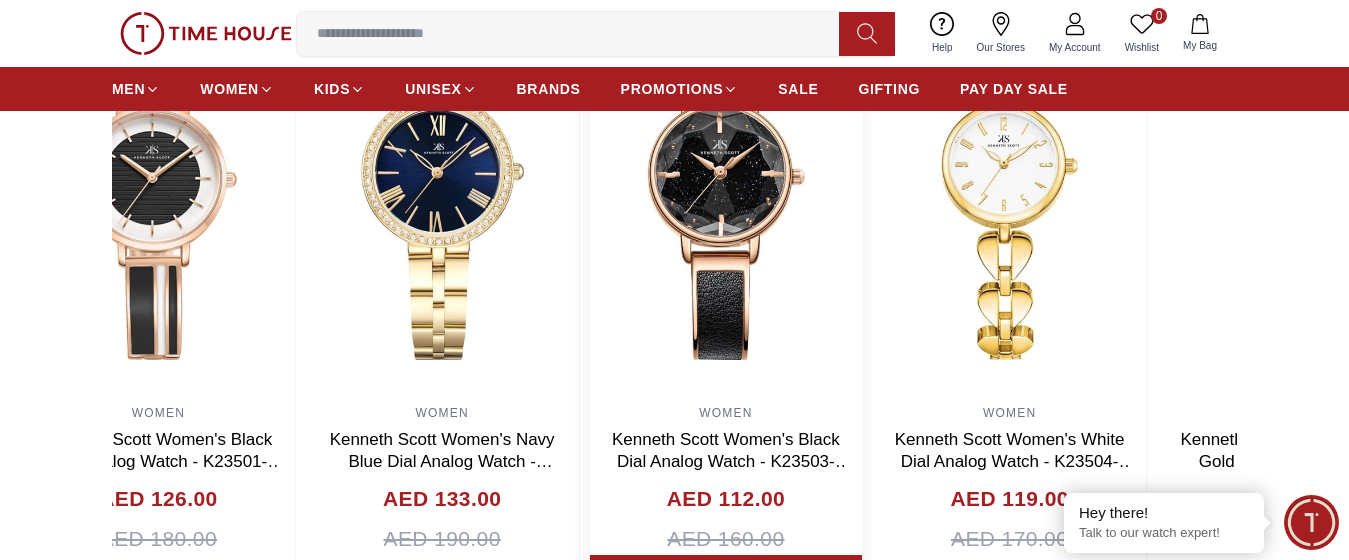 click at bounding box center (726, 195) 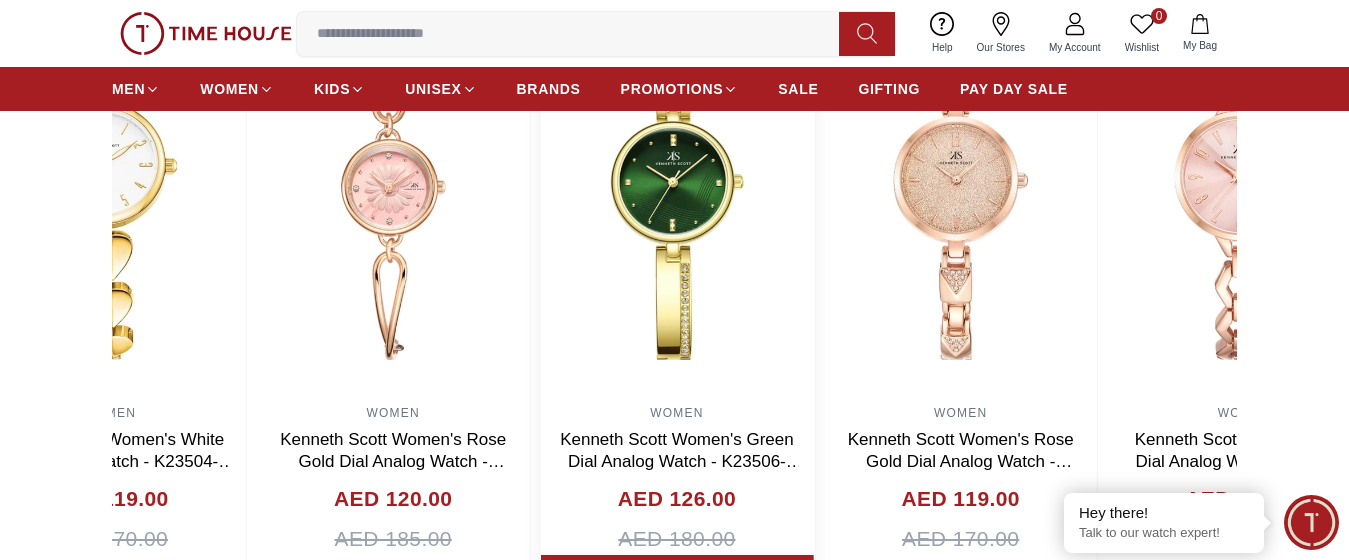click at bounding box center (677, 195) 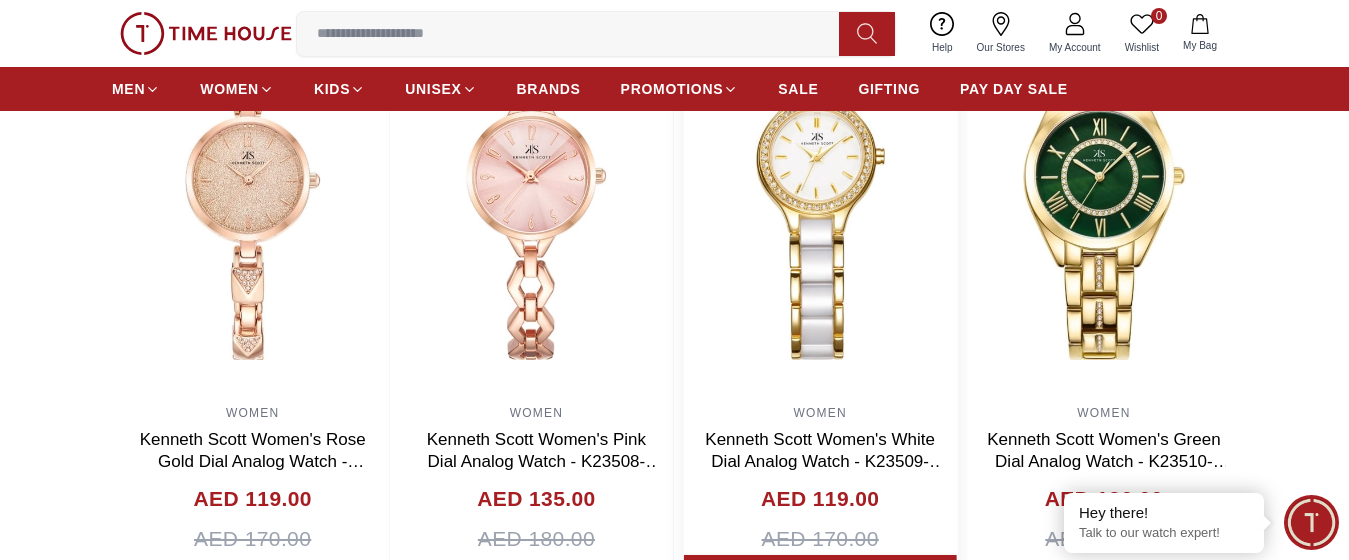 click at bounding box center [820, 195] 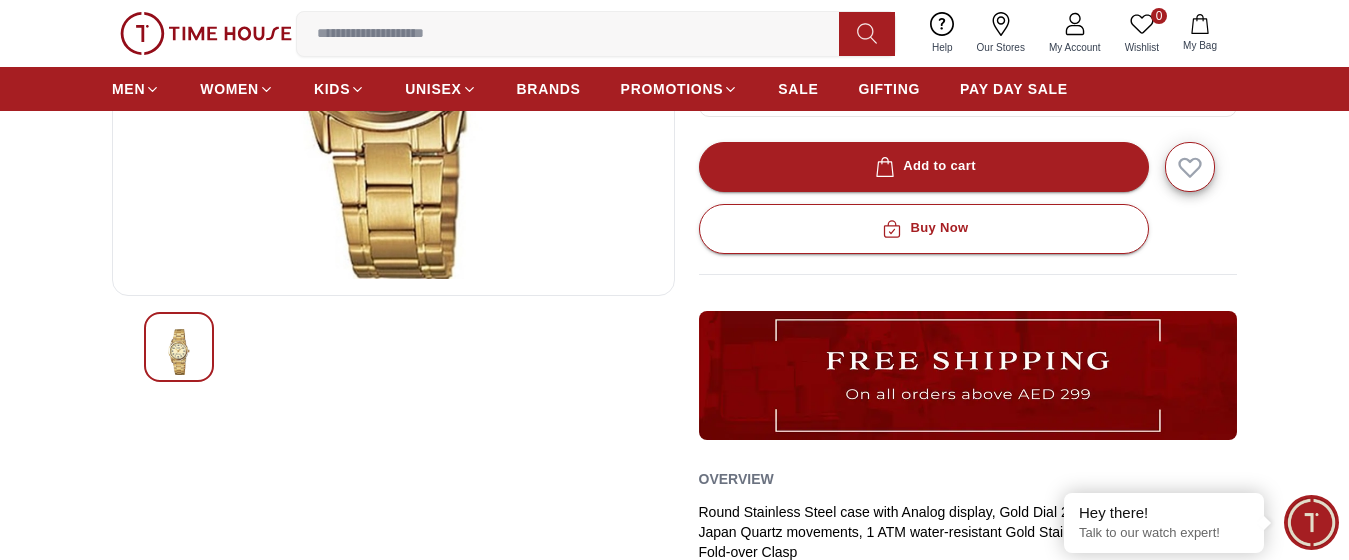scroll, scrollTop: 0, scrollLeft: 0, axis: both 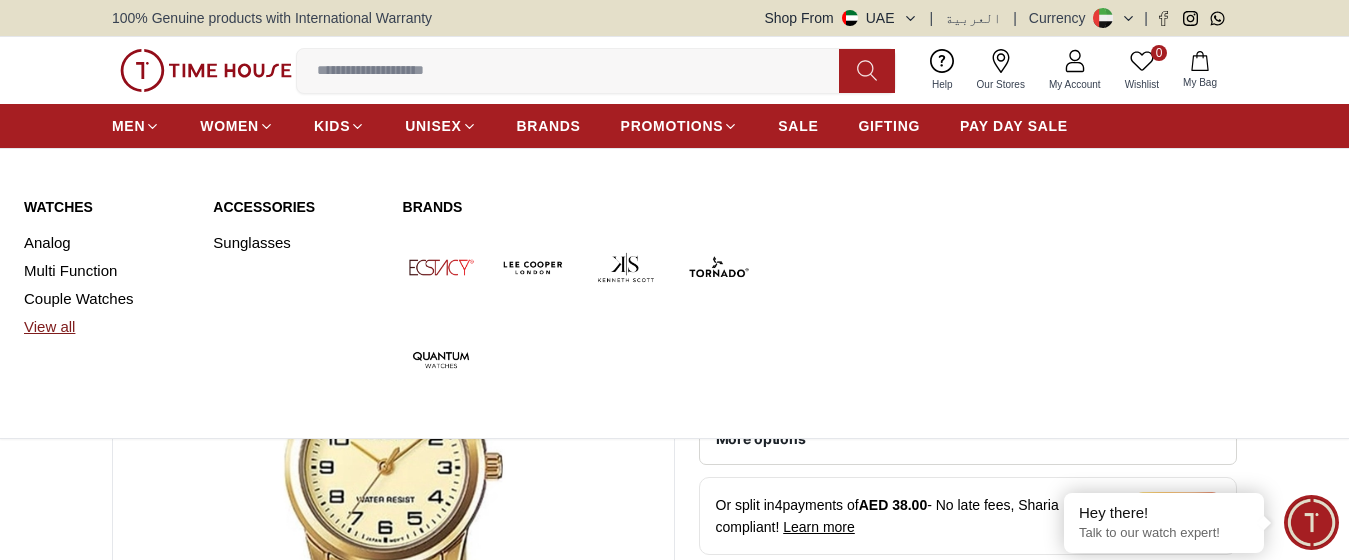 click on "View all" at bounding box center [106, 327] 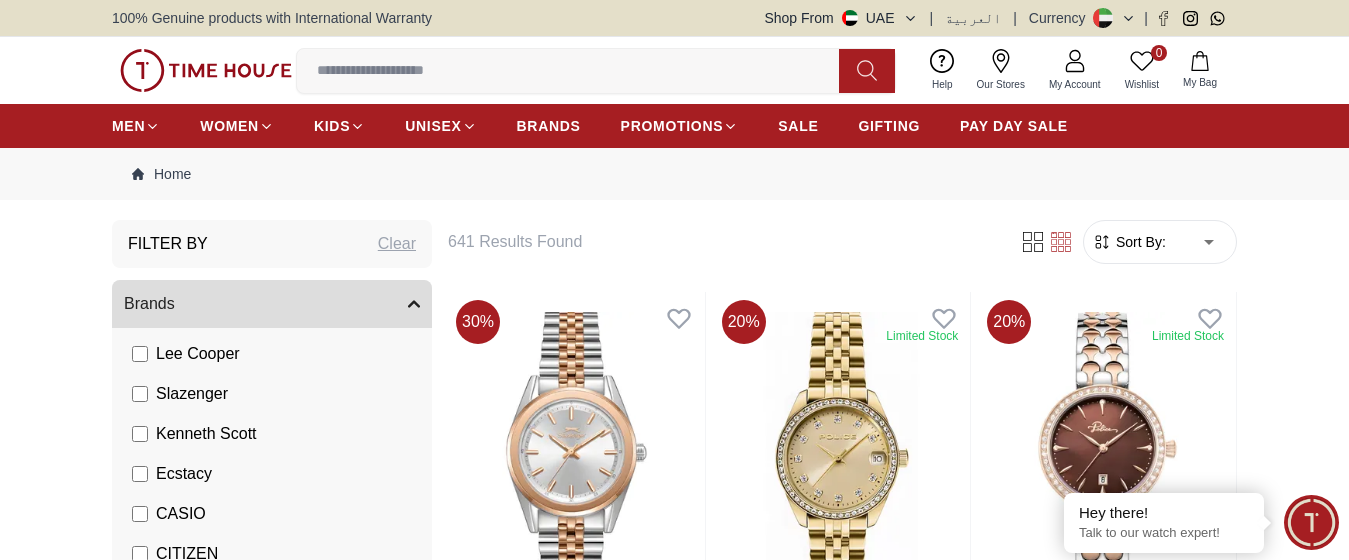 scroll, scrollTop: 110, scrollLeft: 0, axis: vertical 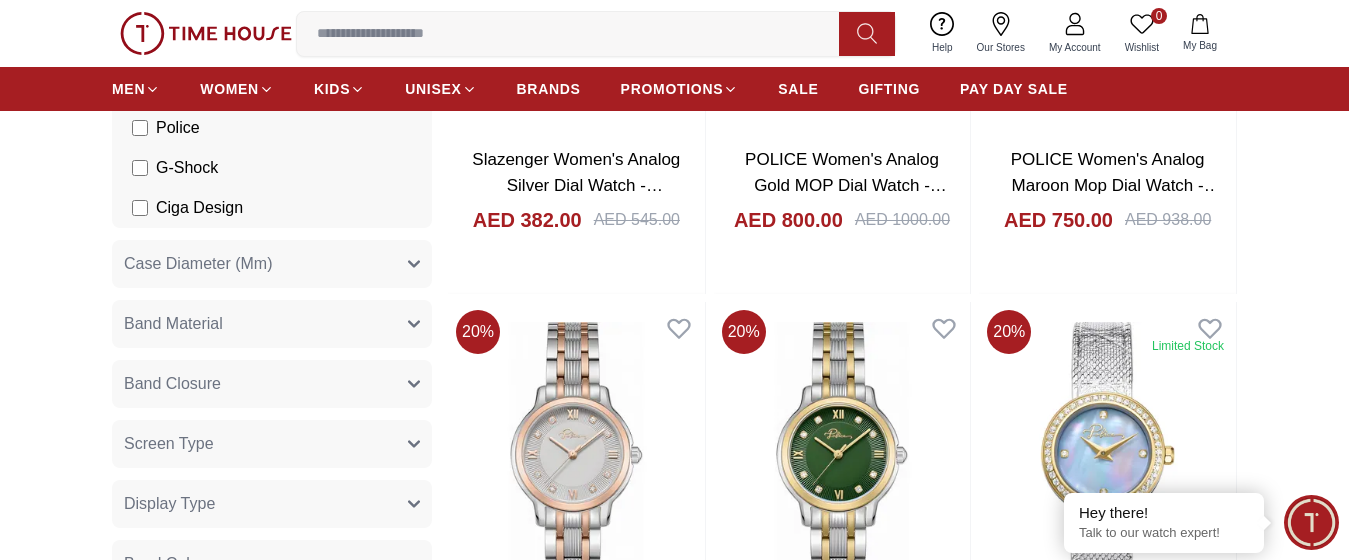 click on "Band Closure" at bounding box center (272, 384) 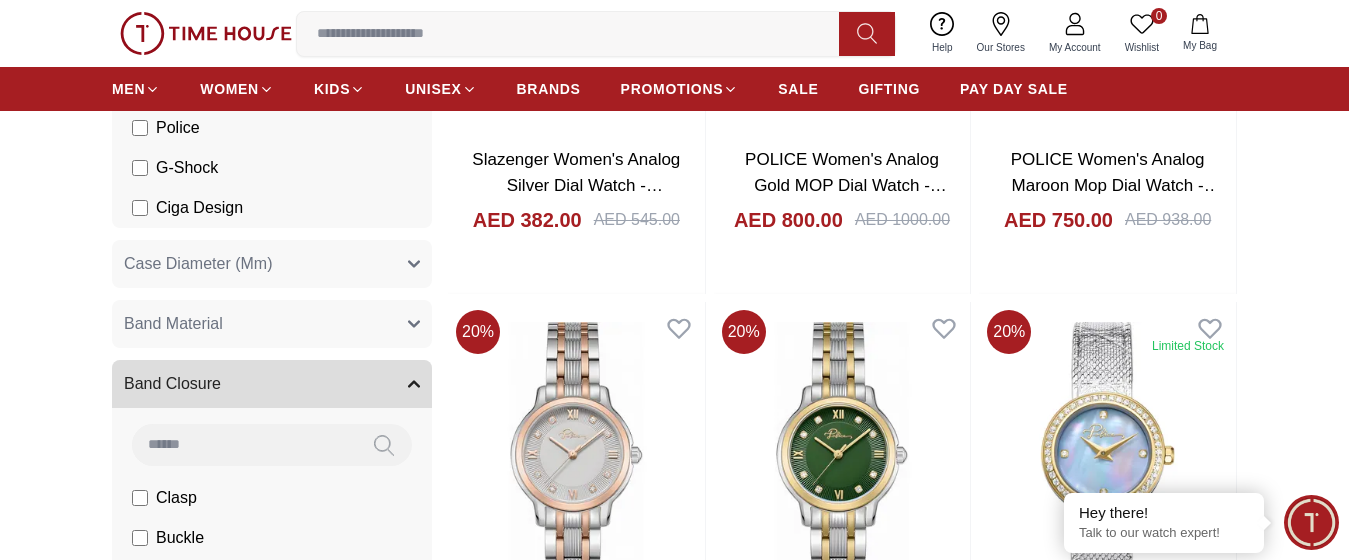 click on "Band Closure" at bounding box center (272, 384) 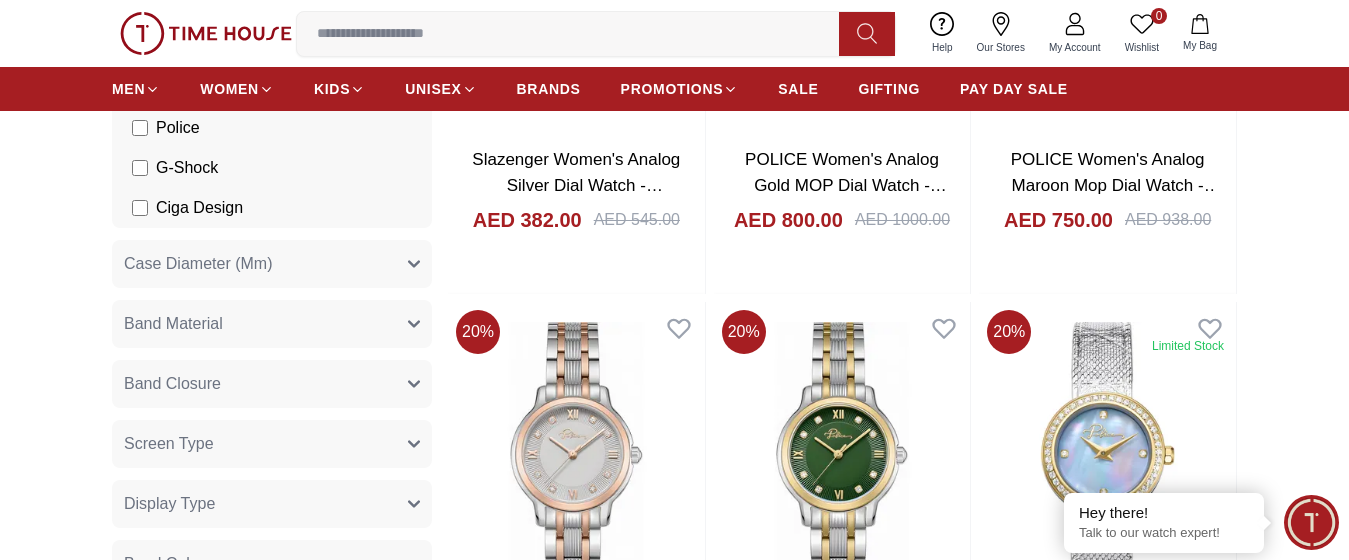 scroll, scrollTop: 600, scrollLeft: 0, axis: vertical 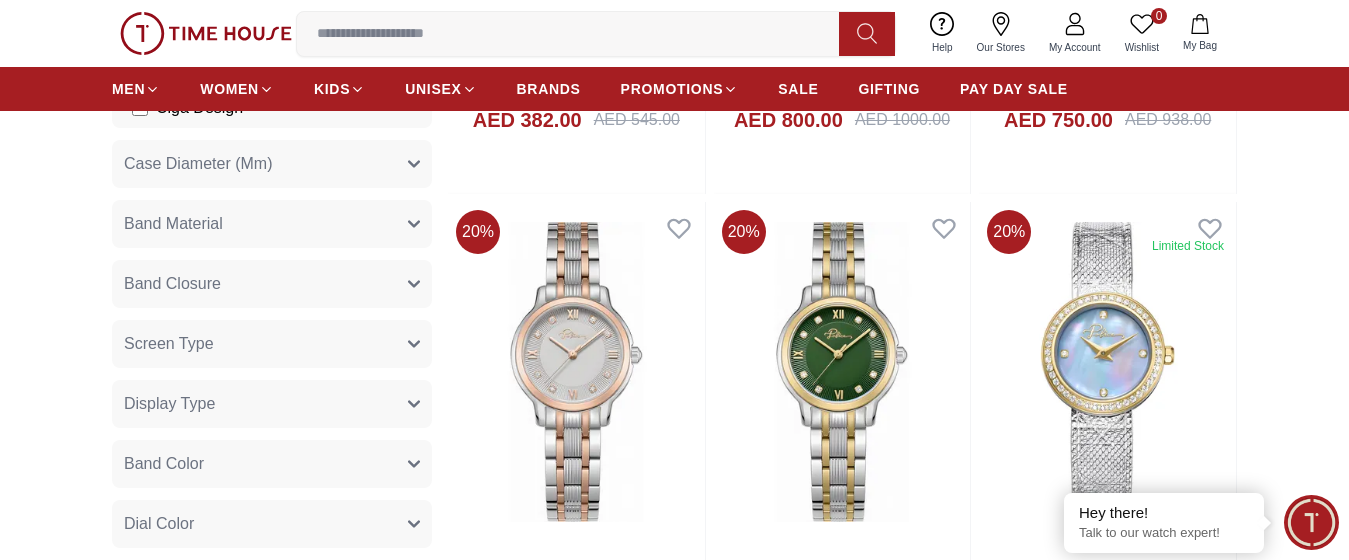 click on "Display Type" at bounding box center (272, 404) 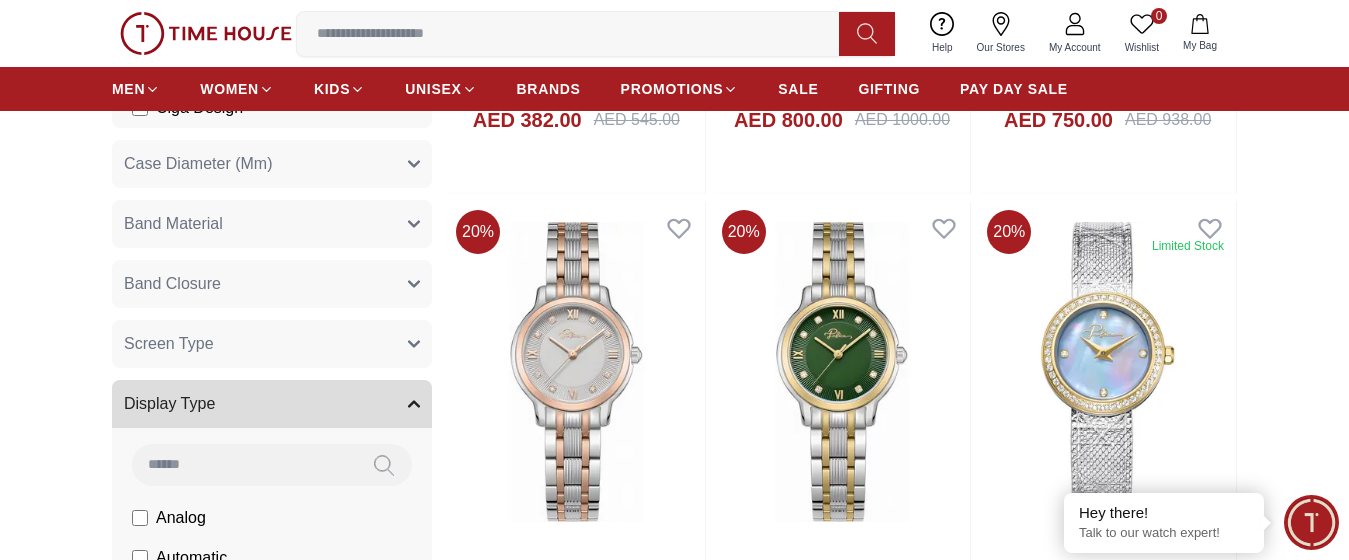 click on "Display Type" at bounding box center (272, 404) 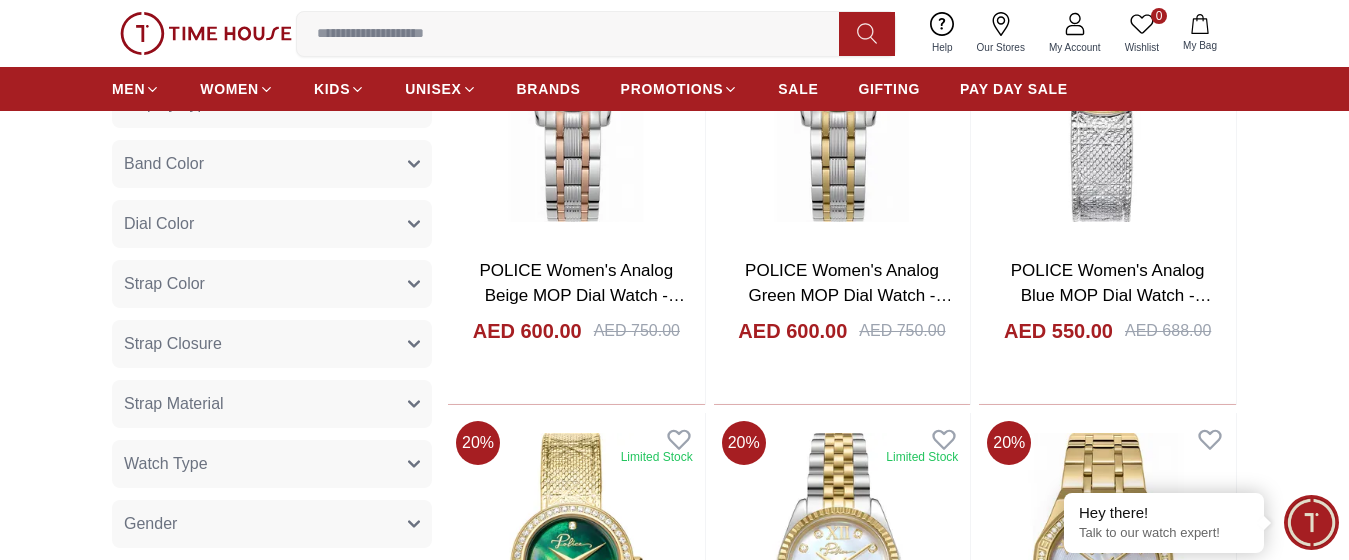 scroll, scrollTop: 1000, scrollLeft: 0, axis: vertical 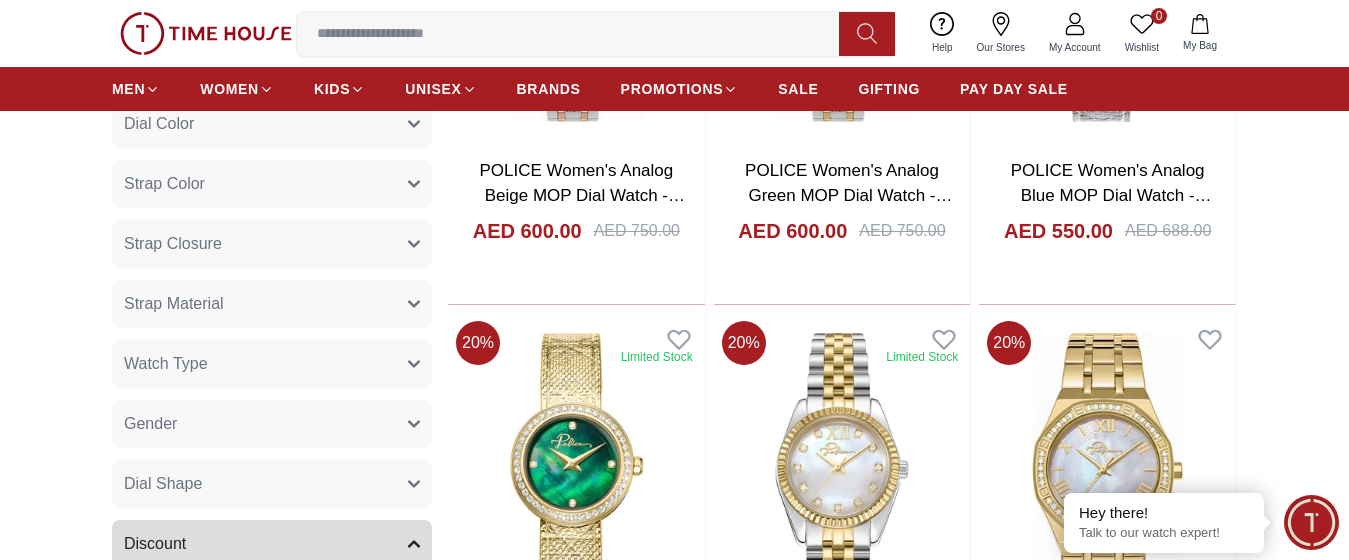 click on "Watch Type" at bounding box center (272, 364) 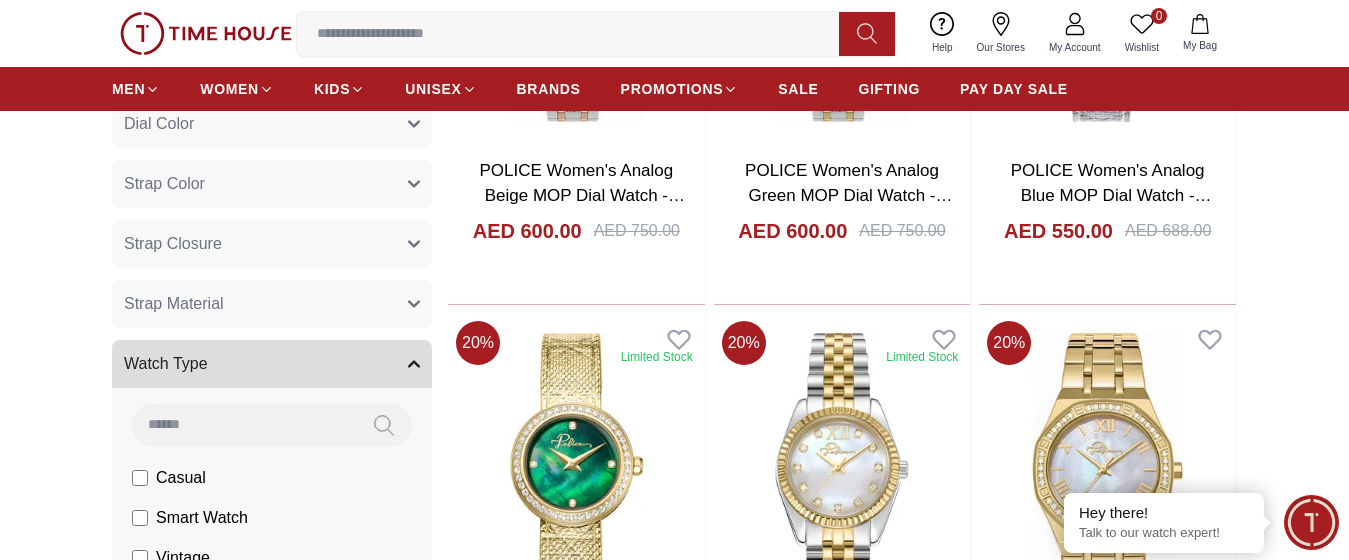 scroll, scrollTop: 1100, scrollLeft: 0, axis: vertical 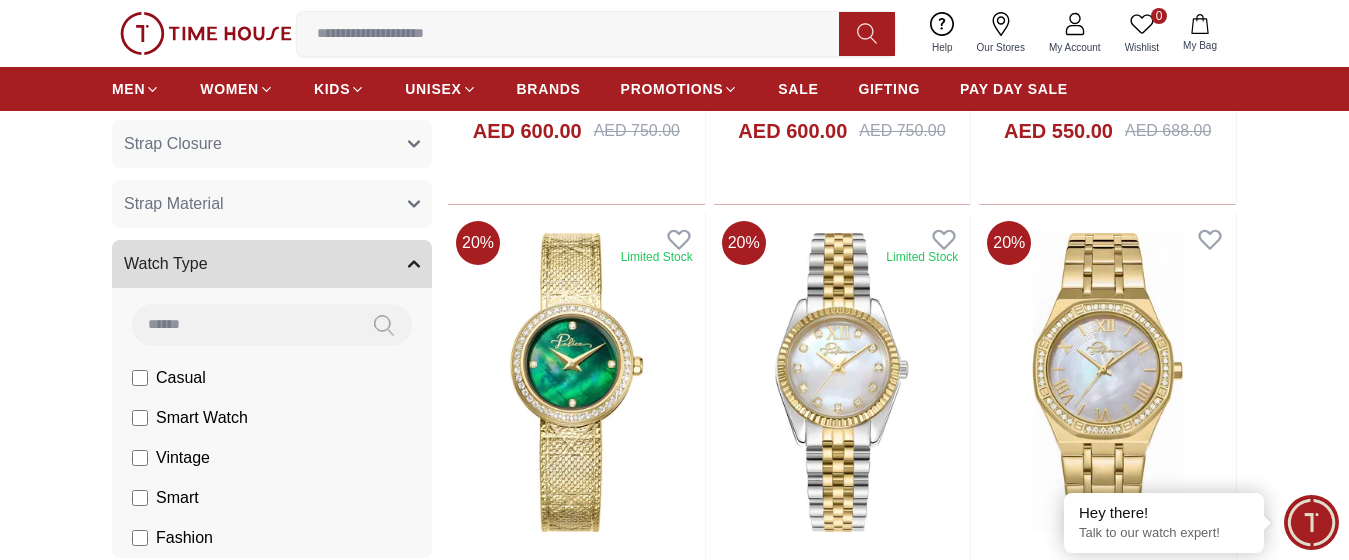click on "Watch Type" at bounding box center [272, 264] 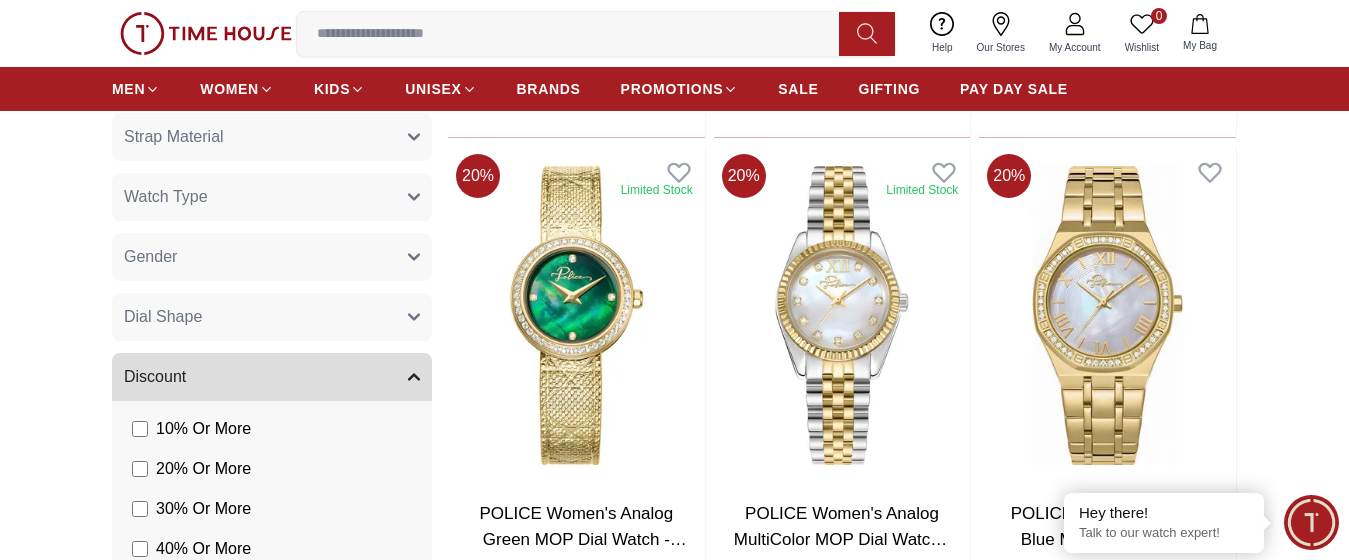 scroll, scrollTop: 1300, scrollLeft: 0, axis: vertical 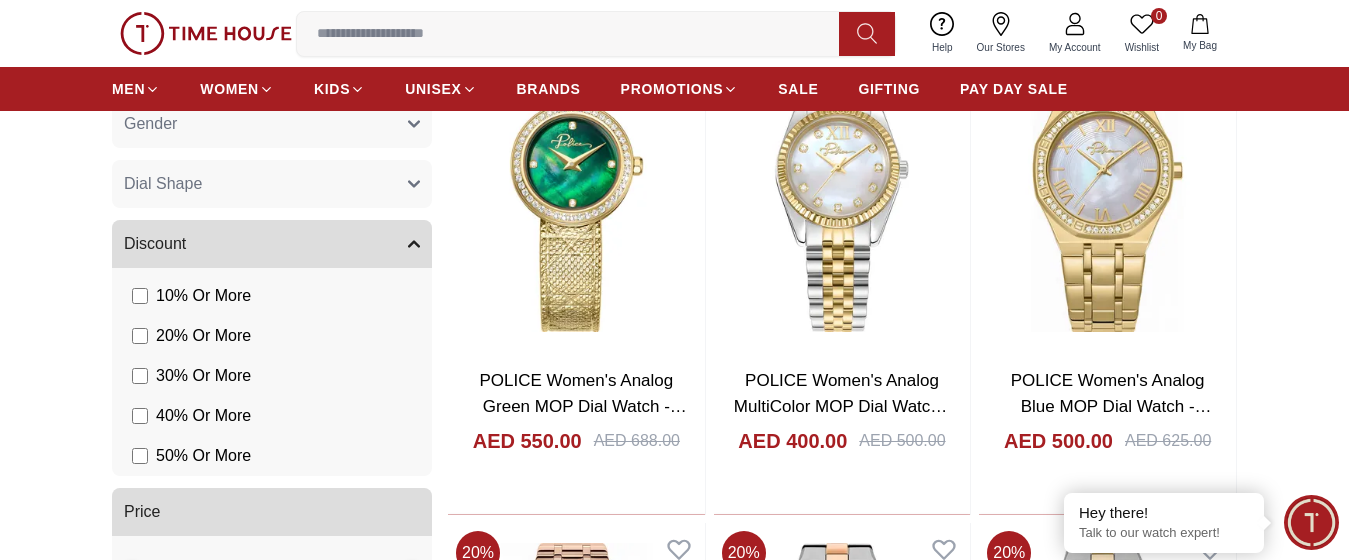 click on "Dial Shape" at bounding box center (272, 184) 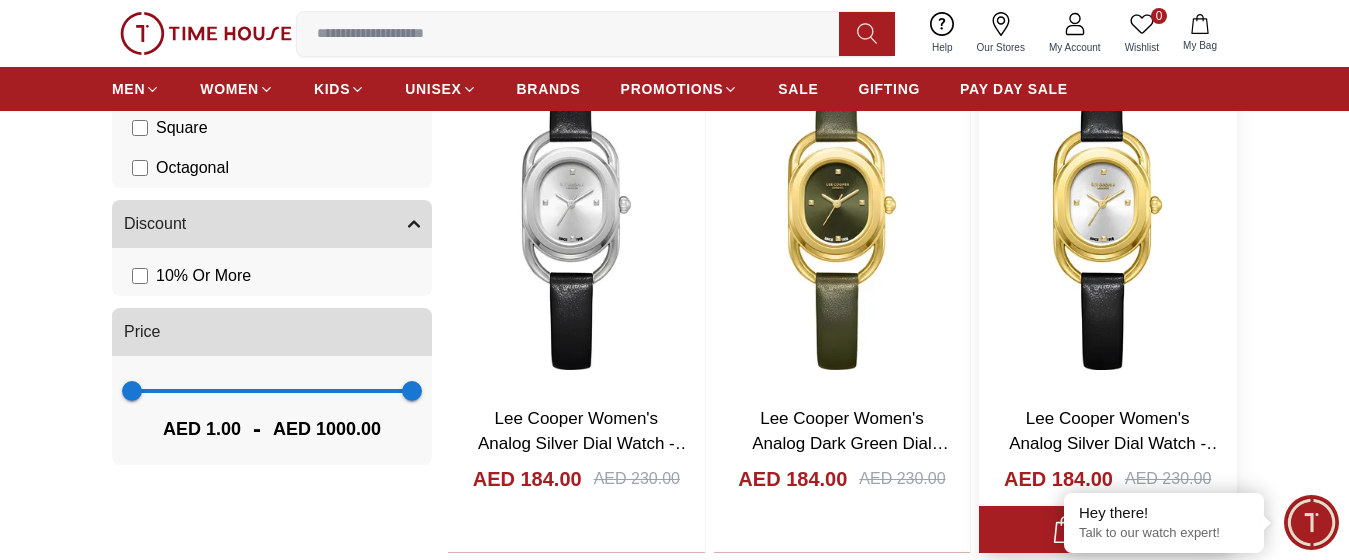 scroll, scrollTop: 1090, scrollLeft: 0, axis: vertical 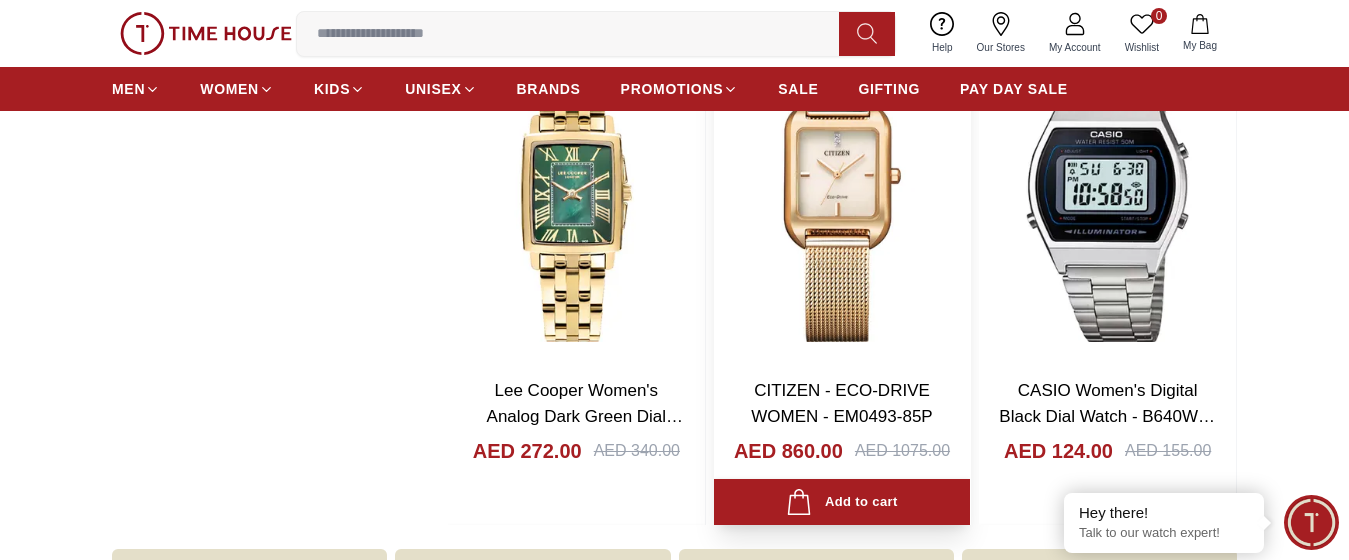 click at bounding box center [842, 192] 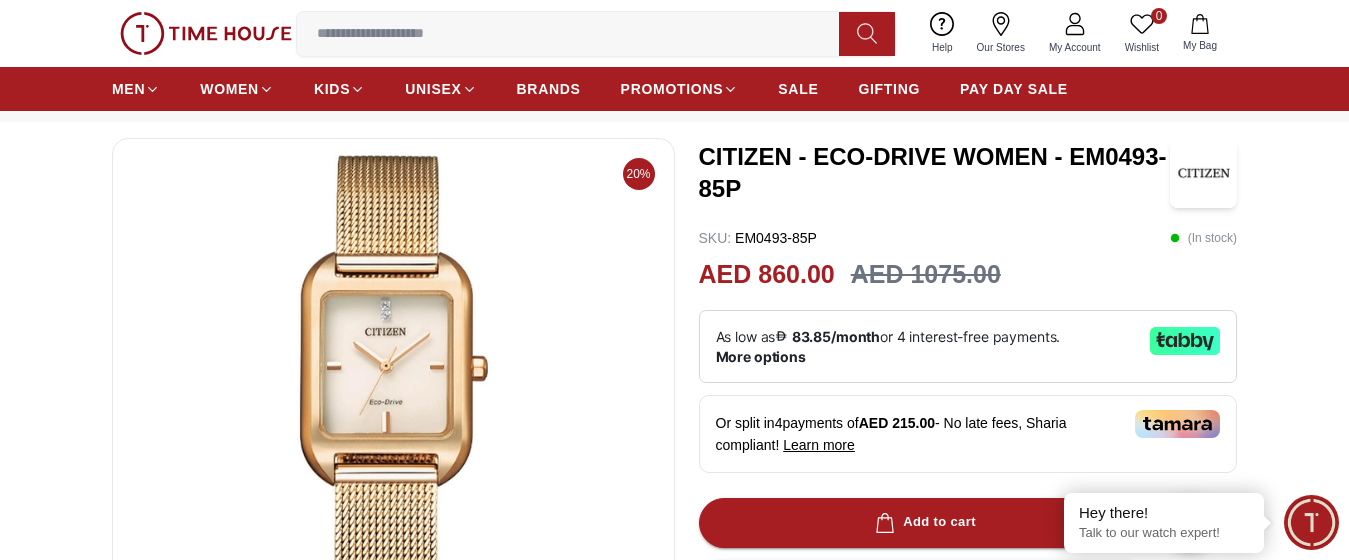 scroll, scrollTop: 200, scrollLeft: 0, axis: vertical 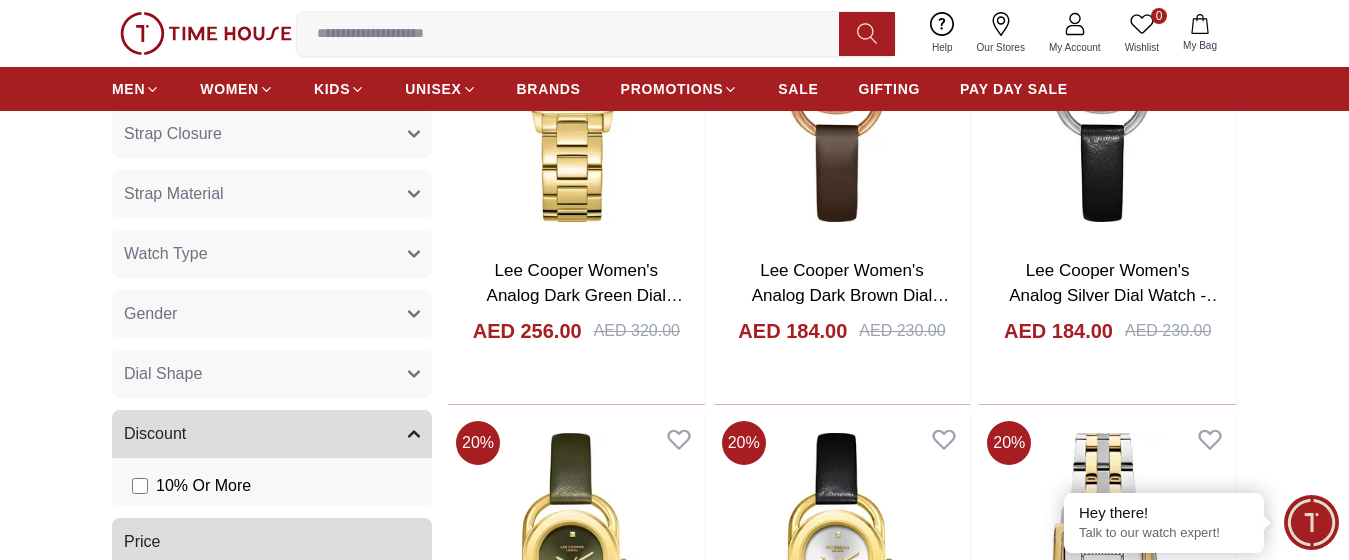 click on "Watch Type" at bounding box center [272, 254] 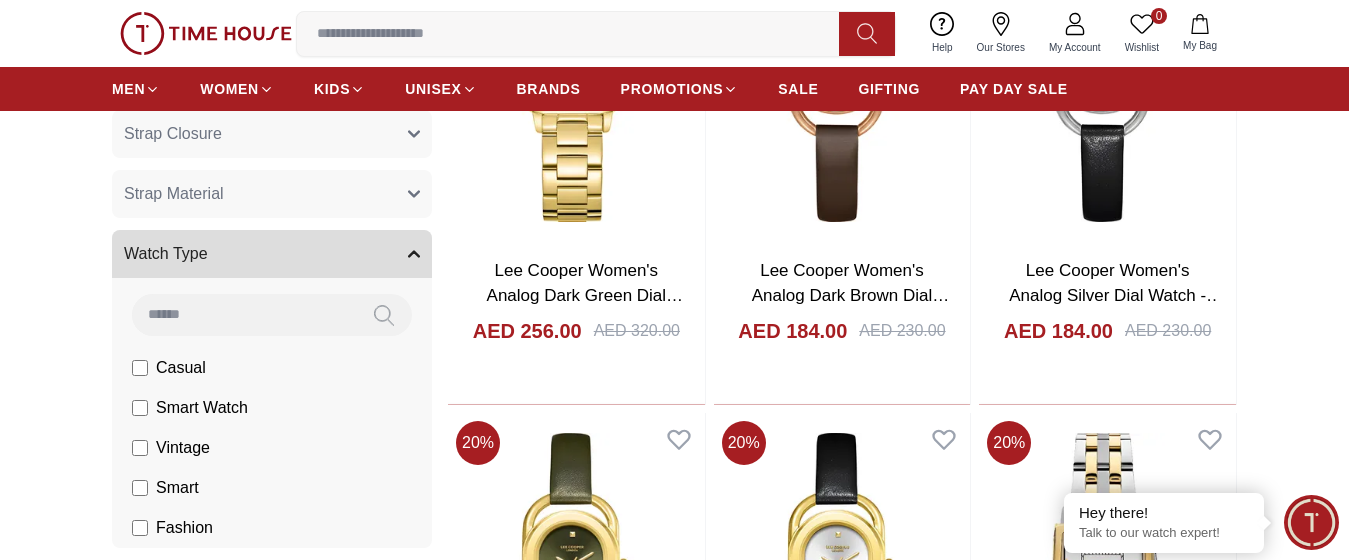 click on "Watch Type" at bounding box center [272, 254] 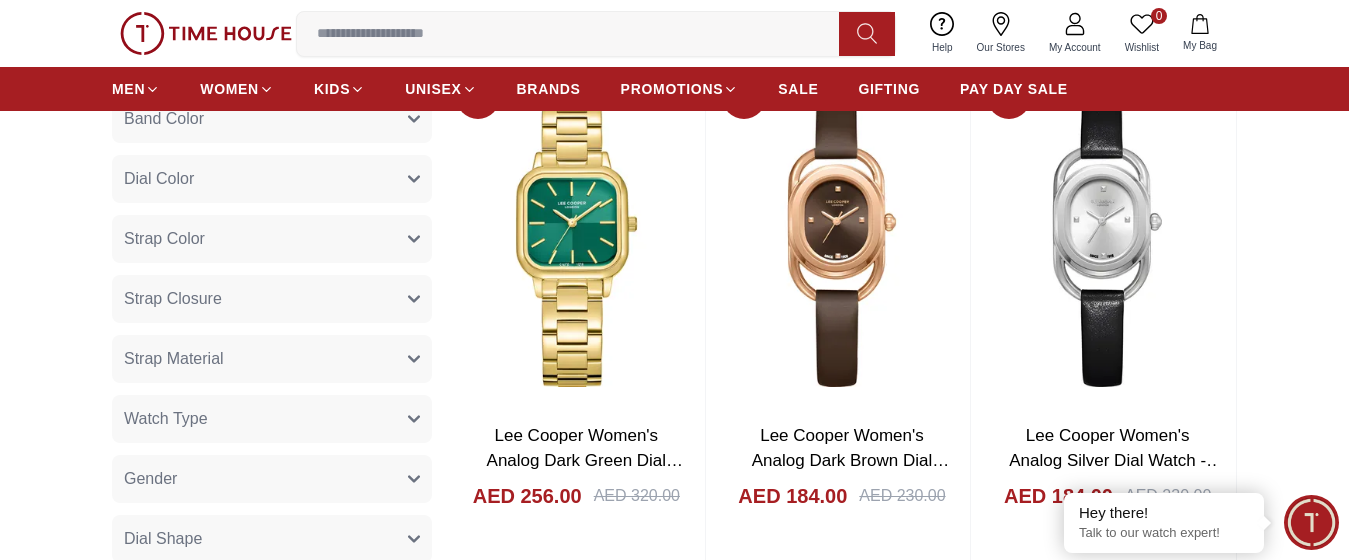 scroll, scrollTop: 700, scrollLeft: 0, axis: vertical 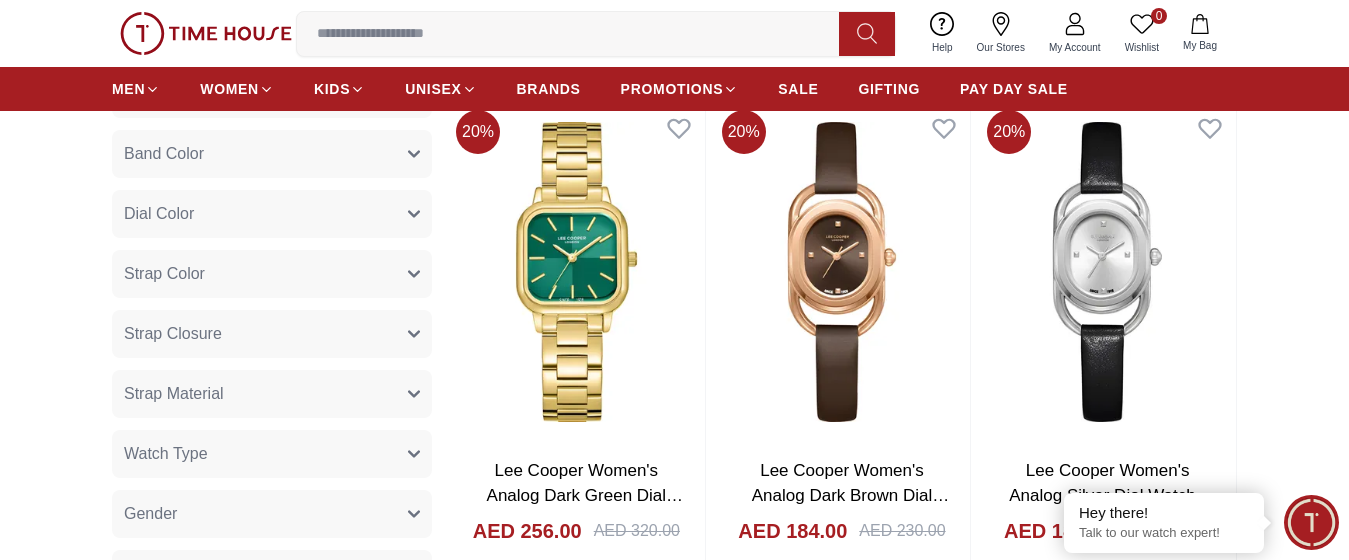 click on "Strap Color" at bounding box center (272, 274) 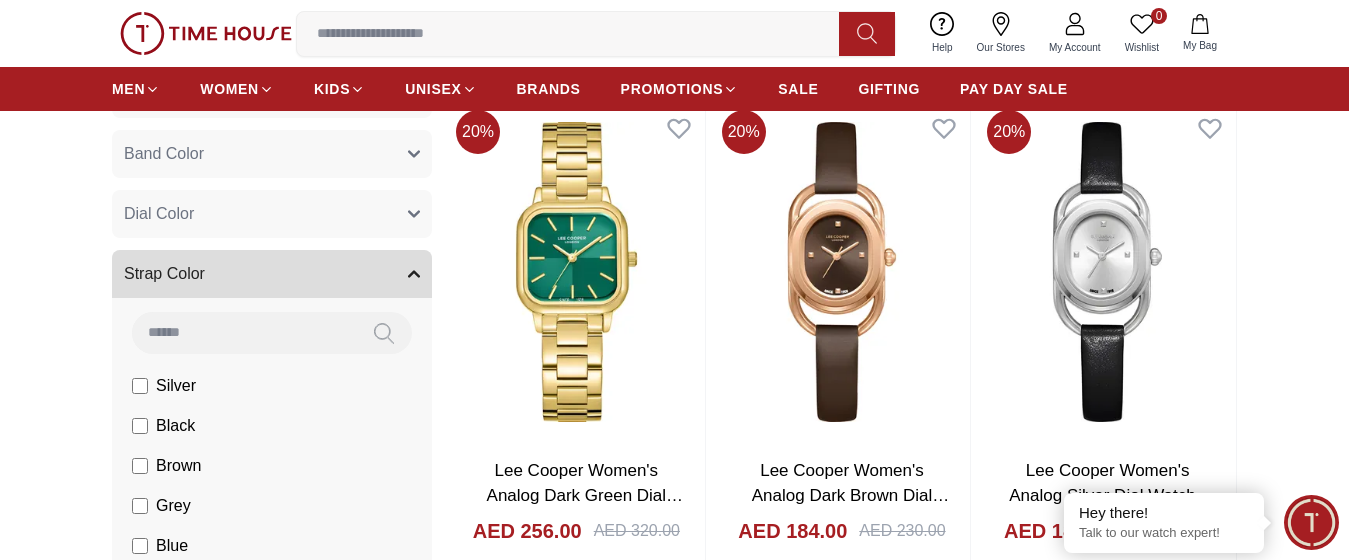 scroll, scrollTop: 0, scrollLeft: 0, axis: both 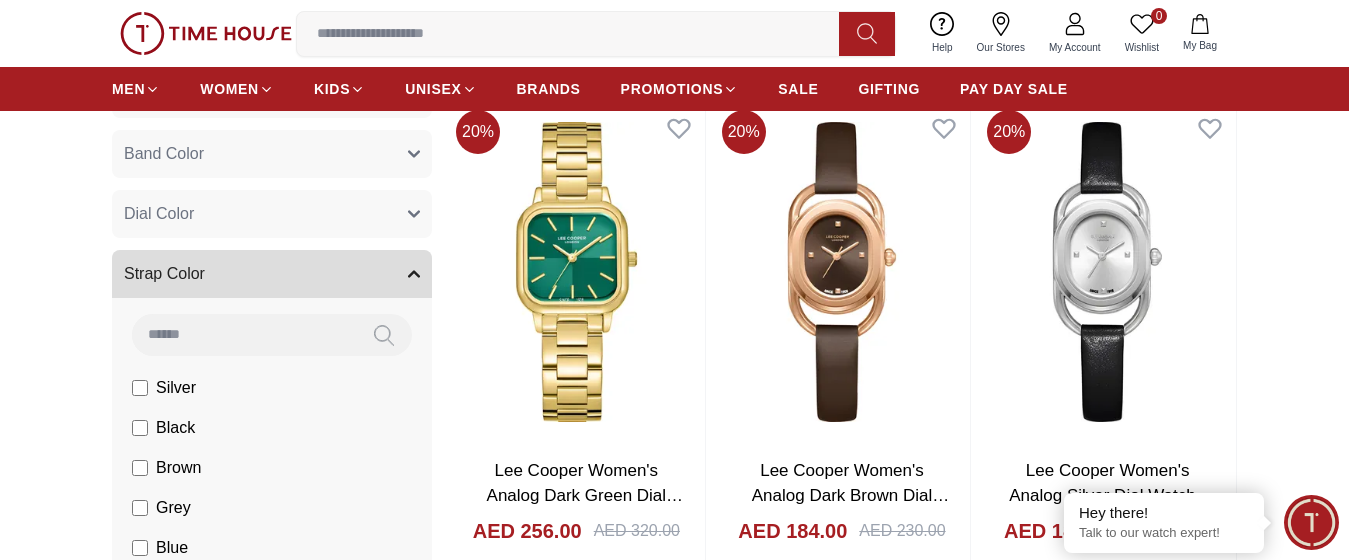 click on "Dial Color" at bounding box center (272, 214) 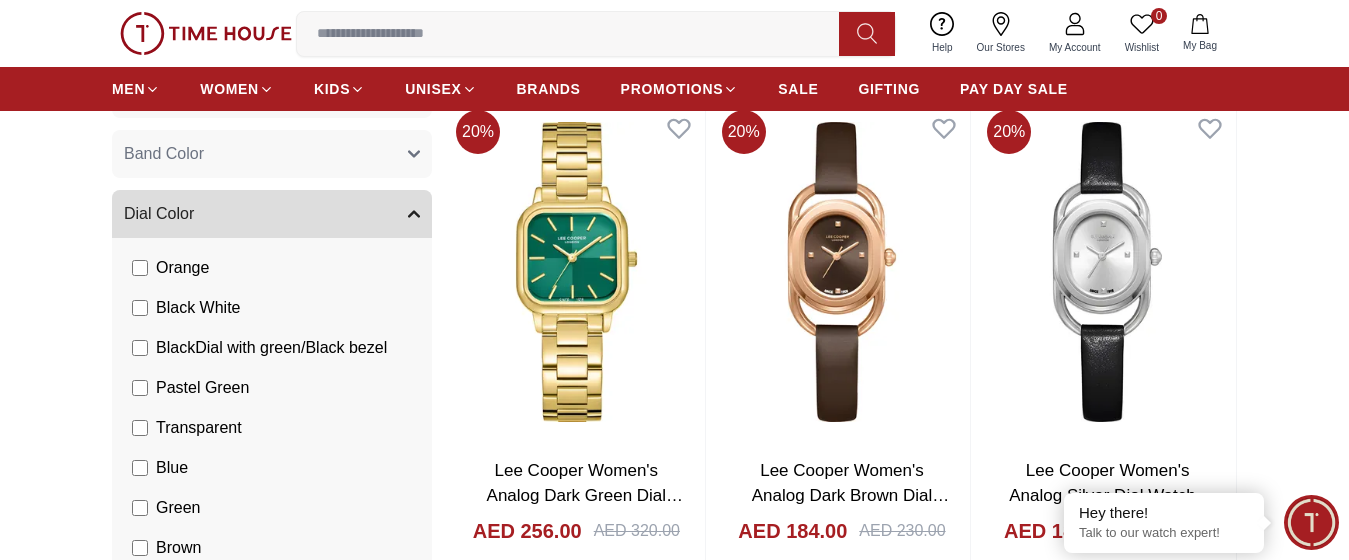 scroll, scrollTop: 700, scrollLeft: 0, axis: vertical 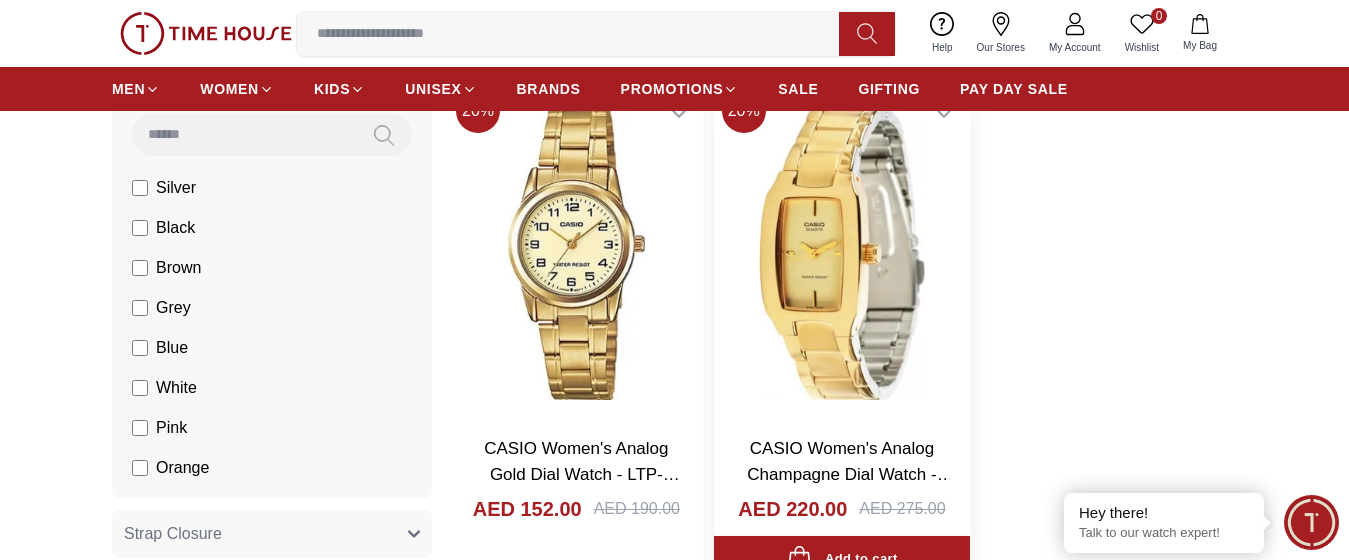 click at bounding box center [842, 250] 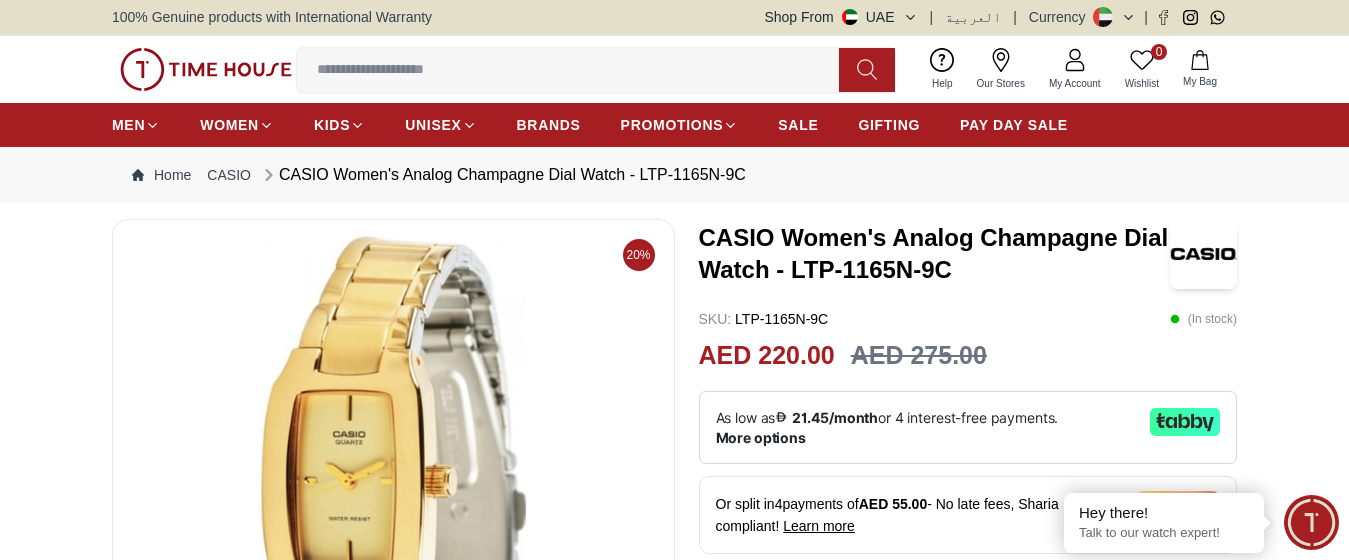 scroll, scrollTop: 0, scrollLeft: 0, axis: both 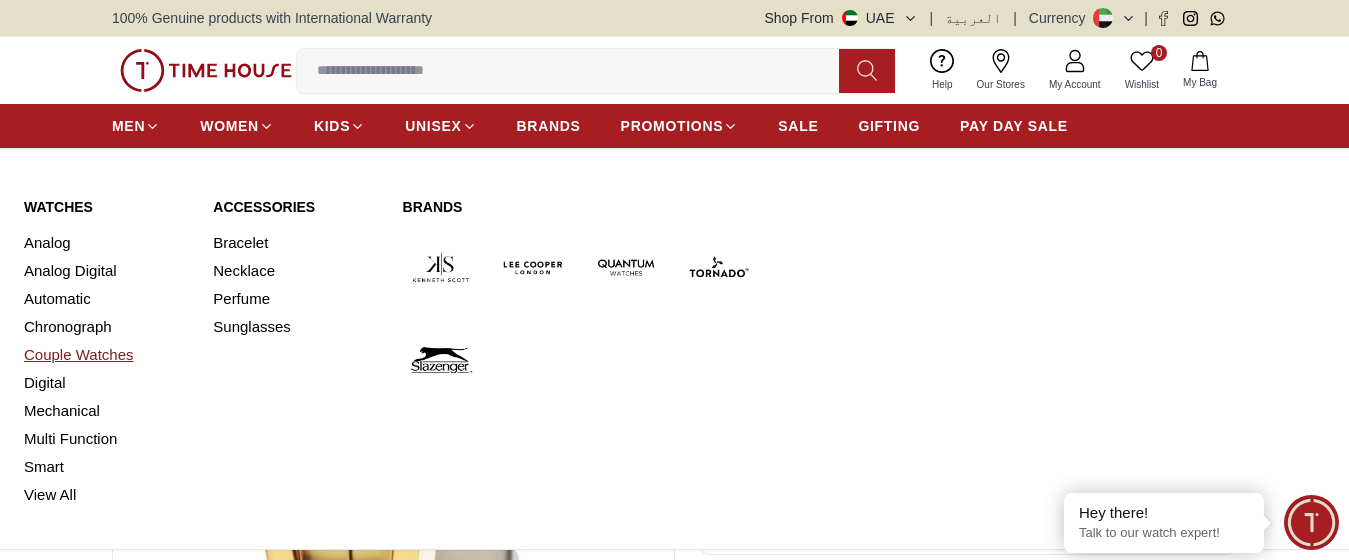 click on "Couple Watches" at bounding box center (106, 355) 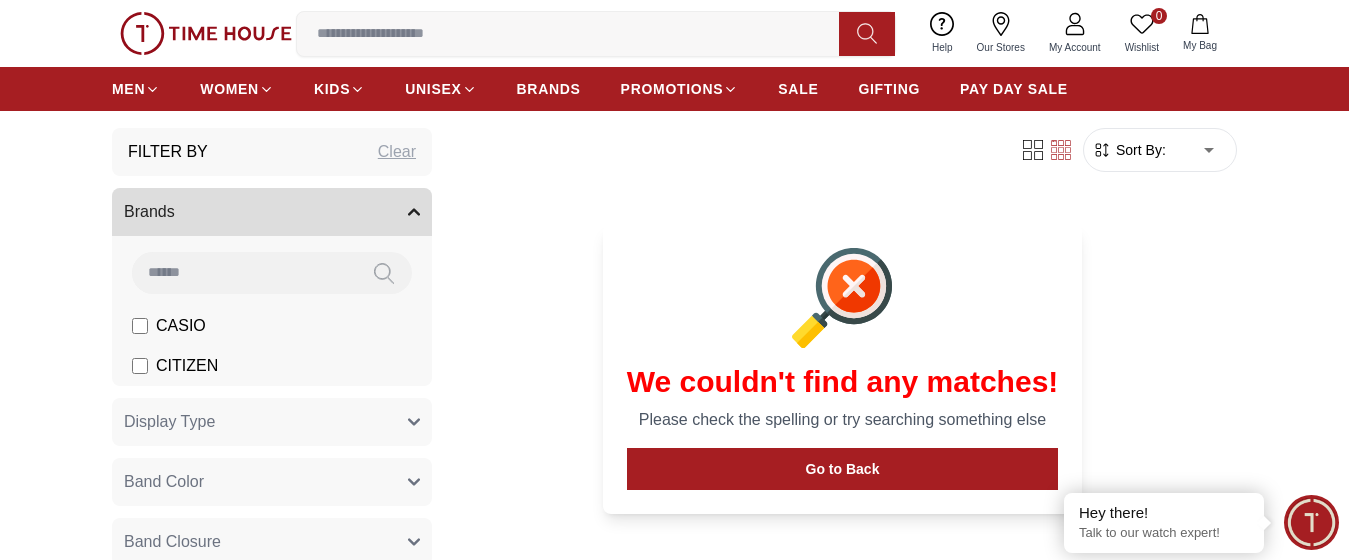 scroll, scrollTop: 200, scrollLeft: 0, axis: vertical 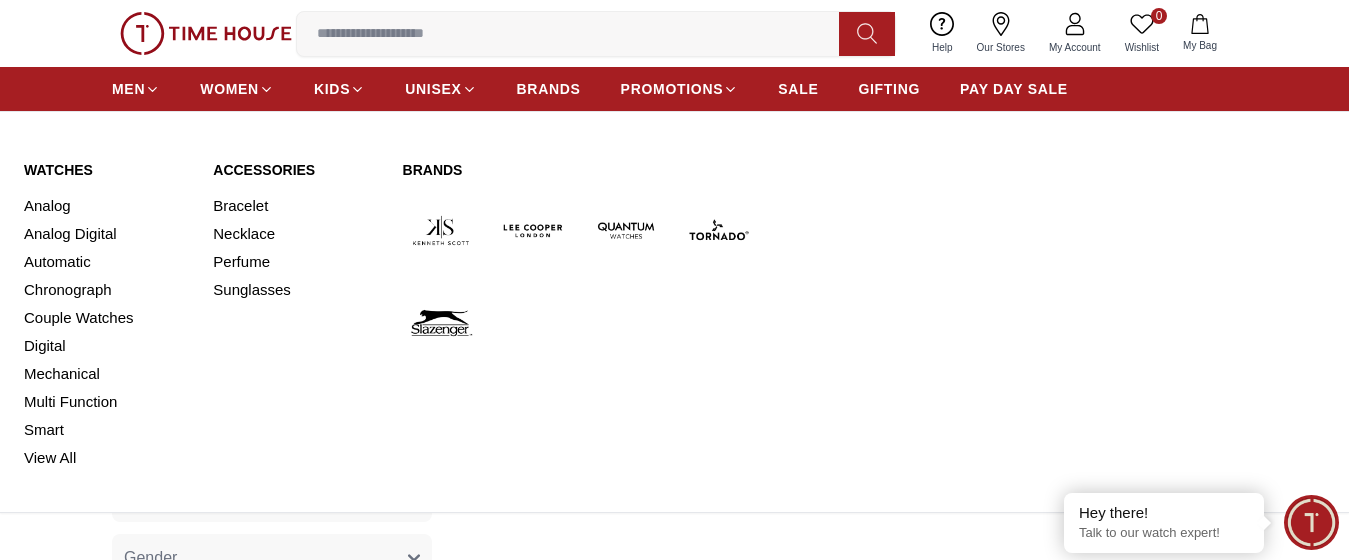 click on "Analog" at bounding box center (106, 206) 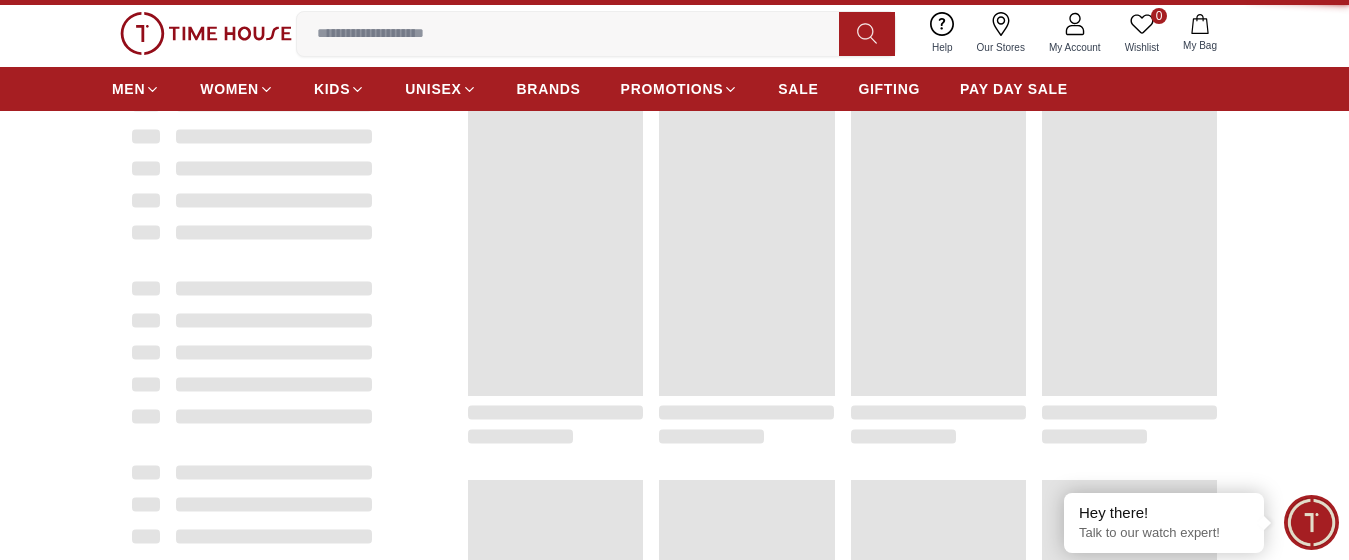 scroll, scrollTop: 0, scrollLeft: 0, axis: both 